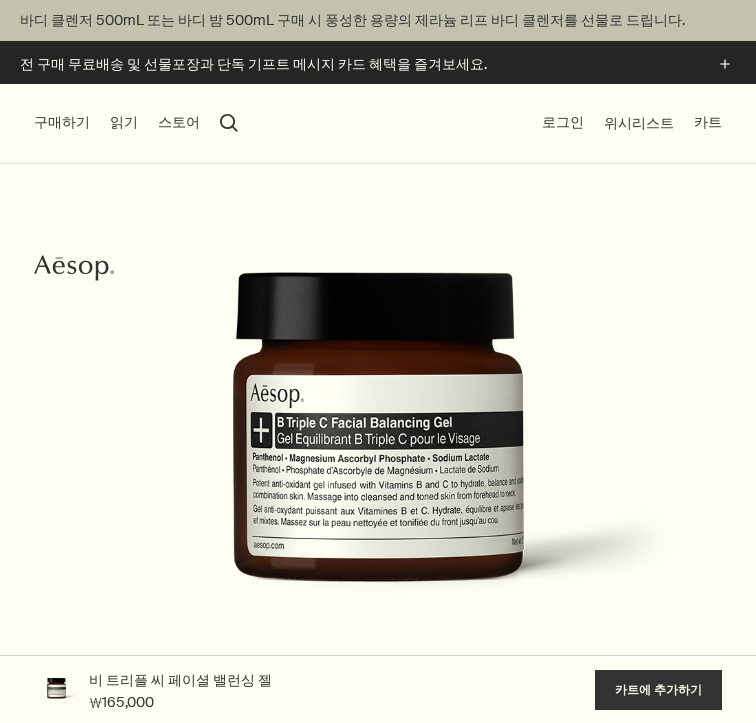 scroll, scrollTop: 0, scrollLeft: 0, axis: both 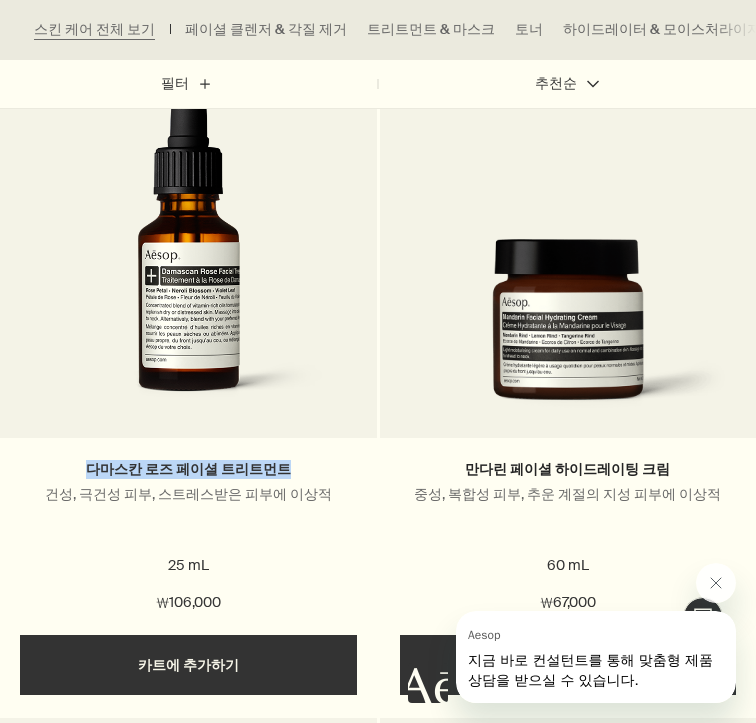 drag, startPoint x: 281, startPoint y: 464, endPoint x: 98, endPoint y: 474, distance: 183.27303 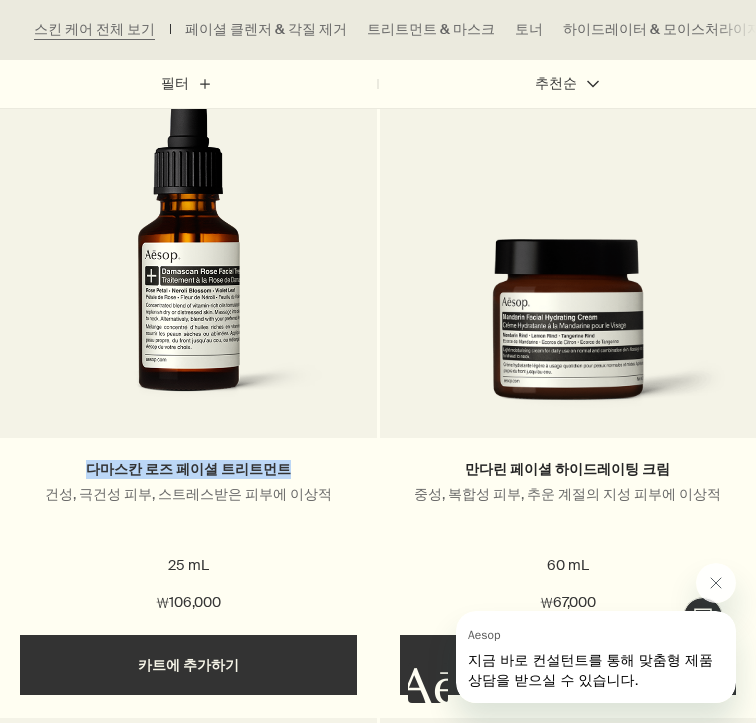 copy on "다마스칸 로즈 페이셜 트리트먼트" 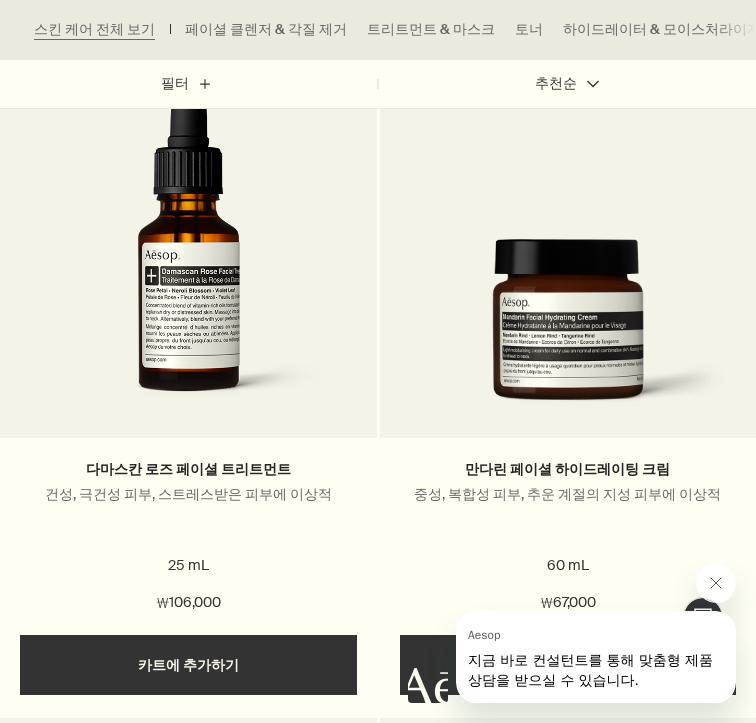 click on "다마스칸 로즈 페이셜 트리트먼트 건성, 극건성 피부, 스트레스받은 피부에 이상적 25 mL ₩106,000   추가하기 카트에 추가하기  만다린 페이셜 하이드레이팅 크림 중성, 복합성 피부, 추운 계절의 지성 피부에 이상적 60 mL ₩67,000   추가하기 카트에 추가하기  데일리 필수품 비 앤 티 밸런싱 토너 민감성 피부를 포함한 대부분의 피부 타입에 이상적 2 사이즈  /  ₩42,000 원부터 100 mL 200 mL 100 mL 200 mL ₩42,000 chevron ₩42,000   추가하기 카트에 추가하기  파슬리 씨드 안티 옥시던트 아이 크림 대부분의 피부 타입, 특히 건성 피부에 이상적 10 mL ₩97,000   추가하기 카트에 추가하기  파슬리 씨드 안티 옥시던트 인텐스 세럼  중성, 복합성, 민감성 피부, 도시 생활자의 피부, 덥고 습한 날씨의 피부에 이상적 2 사이즈  /  ₩113,000 원부터 60 mL 60 mL (피펫 미포함) 60 mL 60 mL (피펫 미포함)    /" at bounding box center (378, 8461) 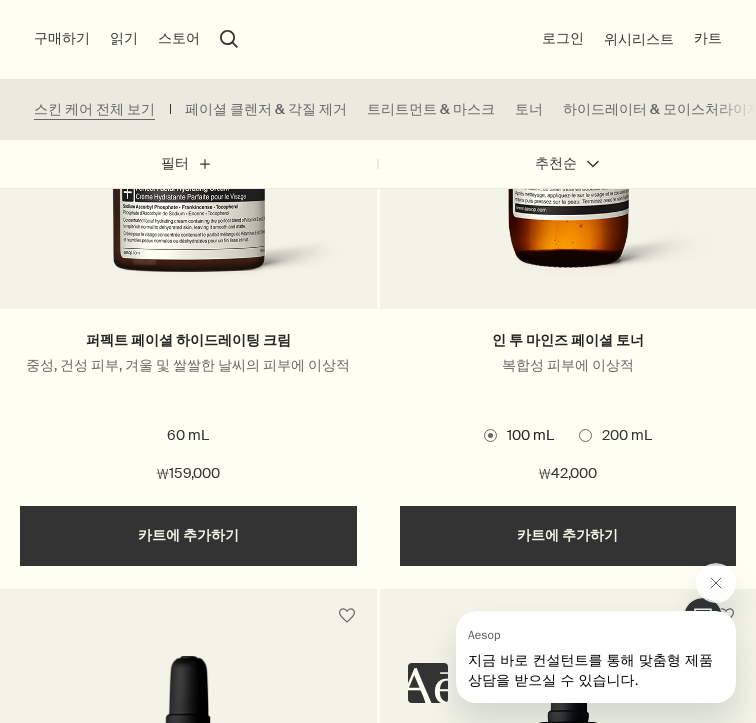 scroll, scrollTop: 12848, scrollLeft: 0, axis: vertical 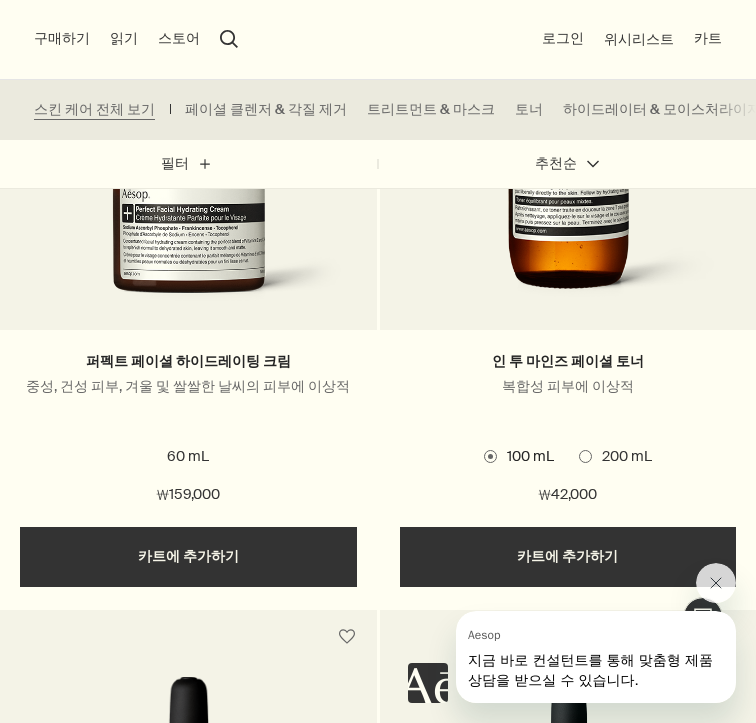 click at bounding box center (188, 224) 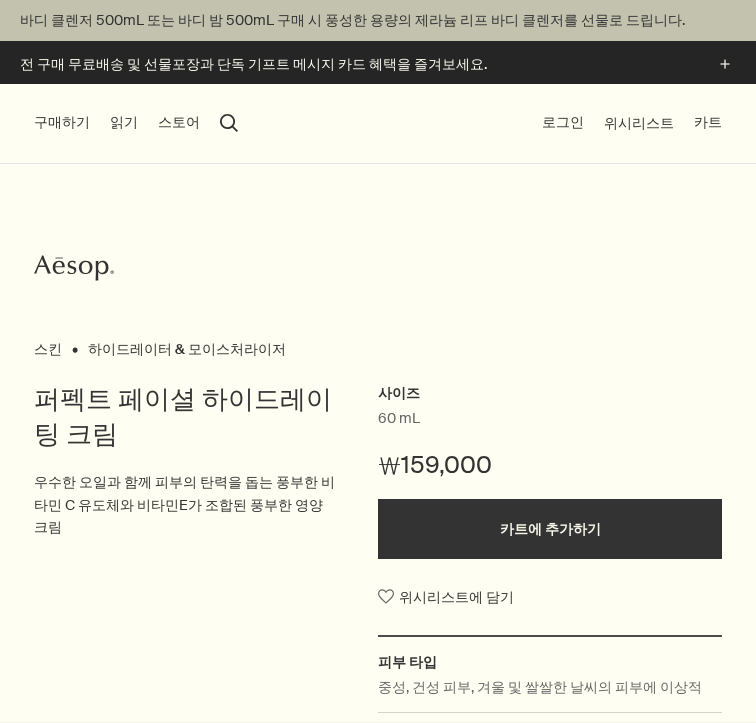 scroll, scrollTop: 0, scrollLeft: 0, axis: both 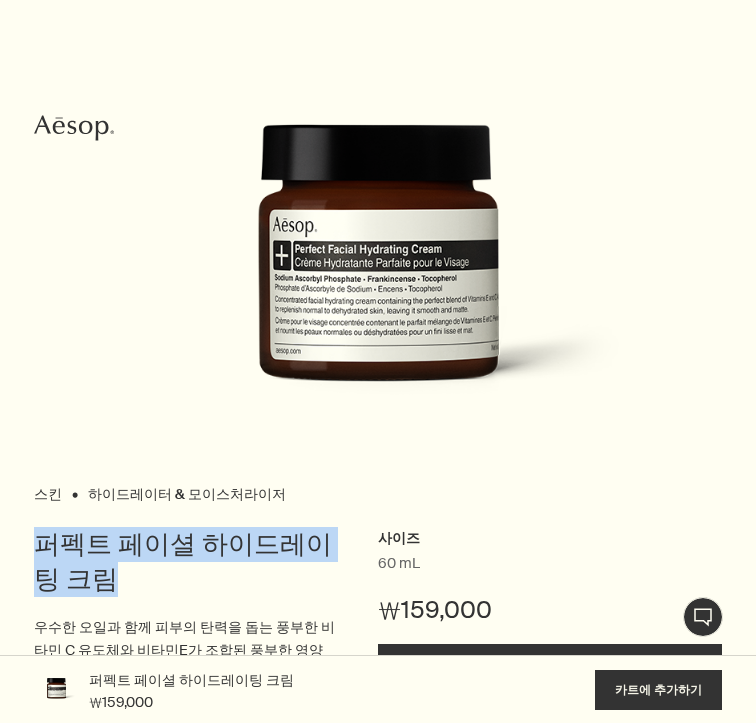 drag, startPoint x: 76, startPoint y: 573, endPoint x: 31, endPoint y: 551, distance: 50.08992 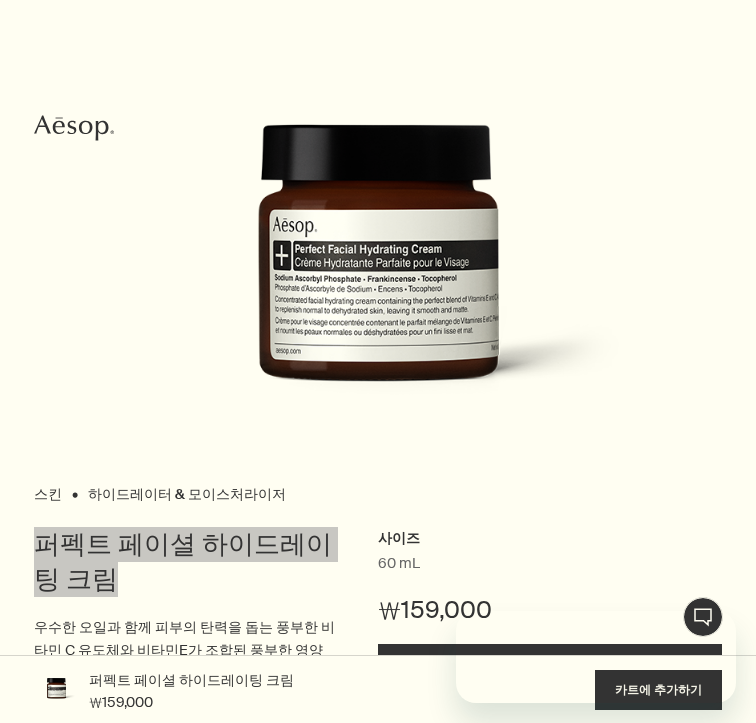 scroll, scrollTop: 0, scrollLeft: 0, axis: both 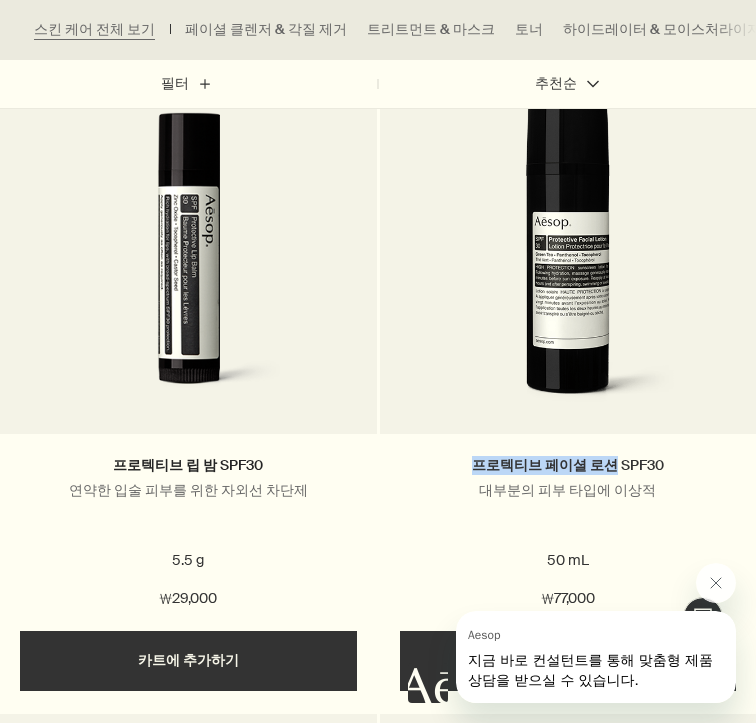 drag, startPoint x: 474, startPoint y: 459, endPoint x: 609, endPoint y: 465, distance: 135.13327 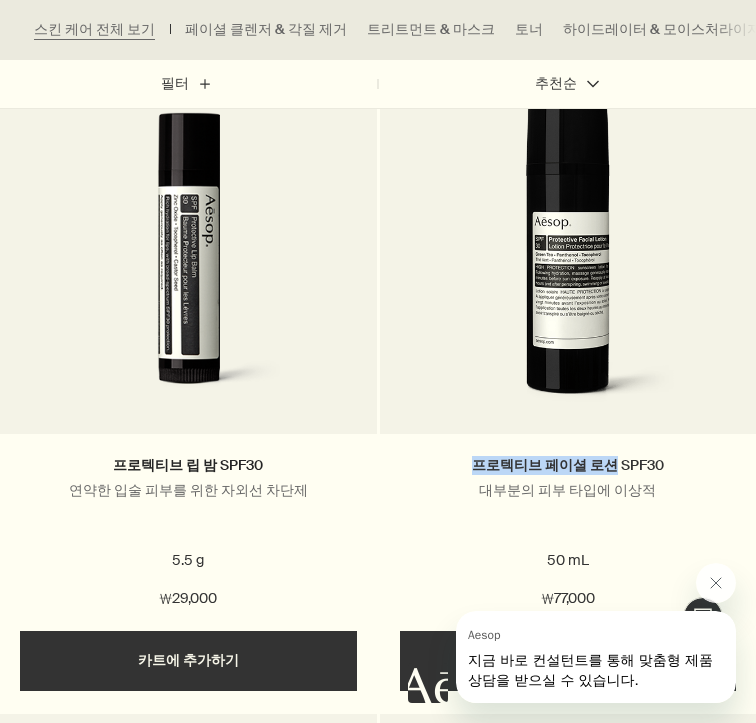 copy on "프로텍티브 페이셜 로션" 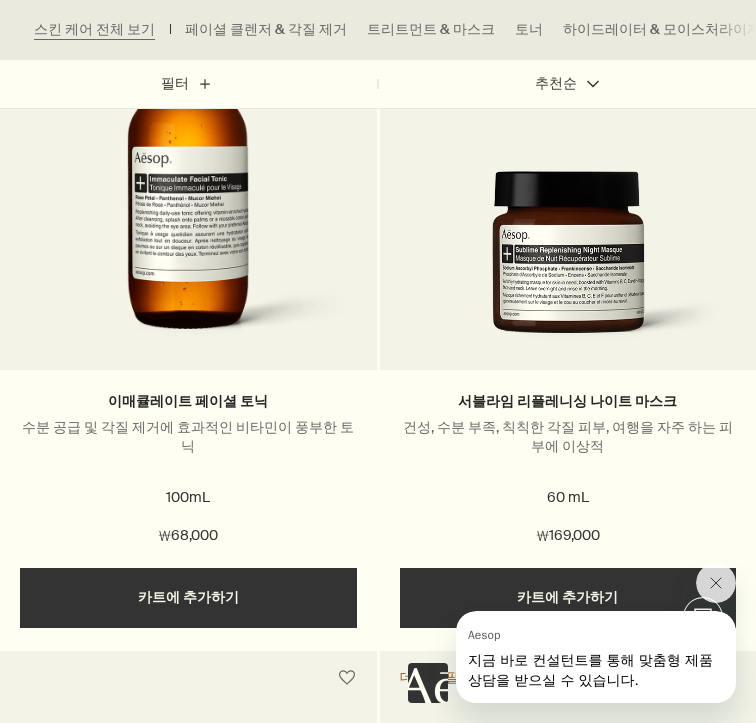 scroll, scrollTop: 5074, scrollLeft: 0, axis: vertical 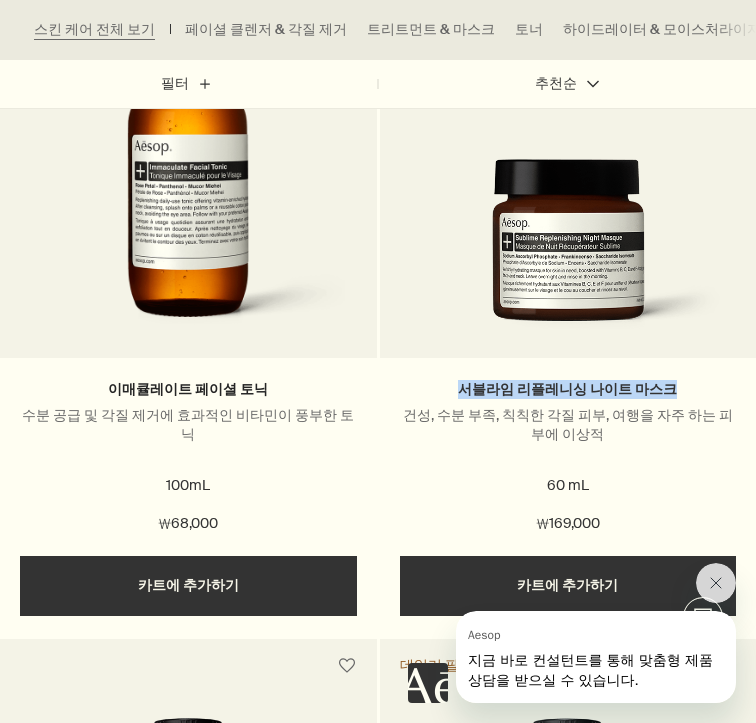 drag, startPoint x: 678, startPoint y: 391, endPoint x: 472, endPoint y: 389, distance: 206.0097 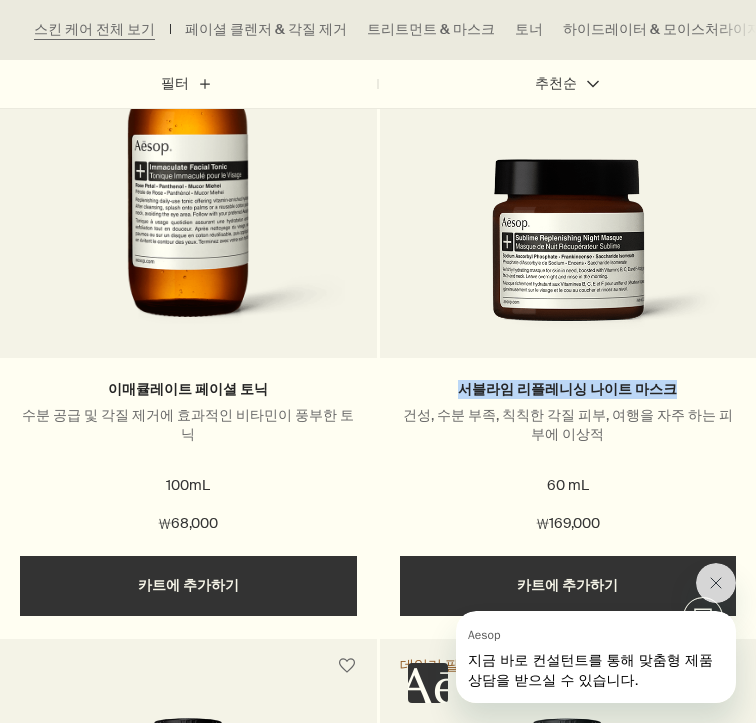 copy on "서블라임 리플레니싱 나이트 마스크" 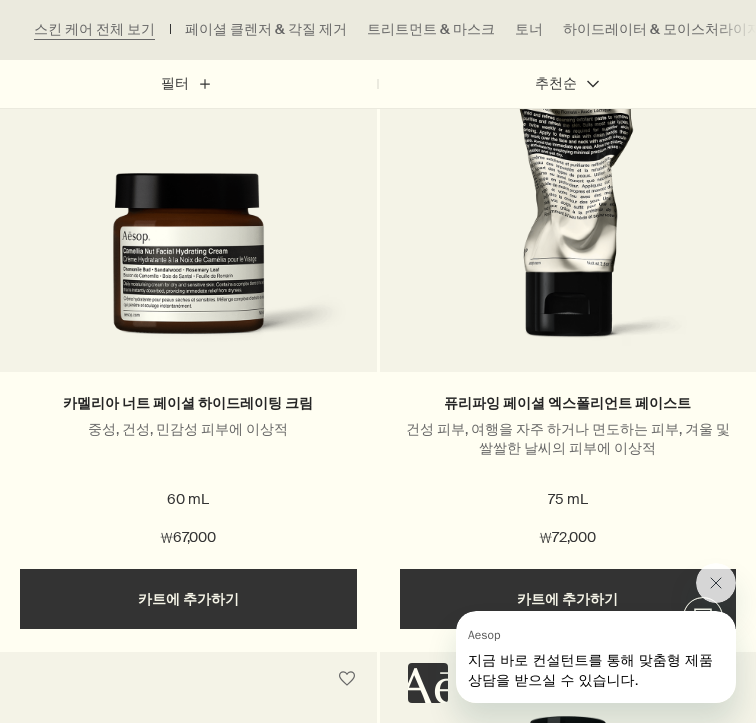 scroll, scrollTop: 2984, scrollLeft: 0, axis: vertical 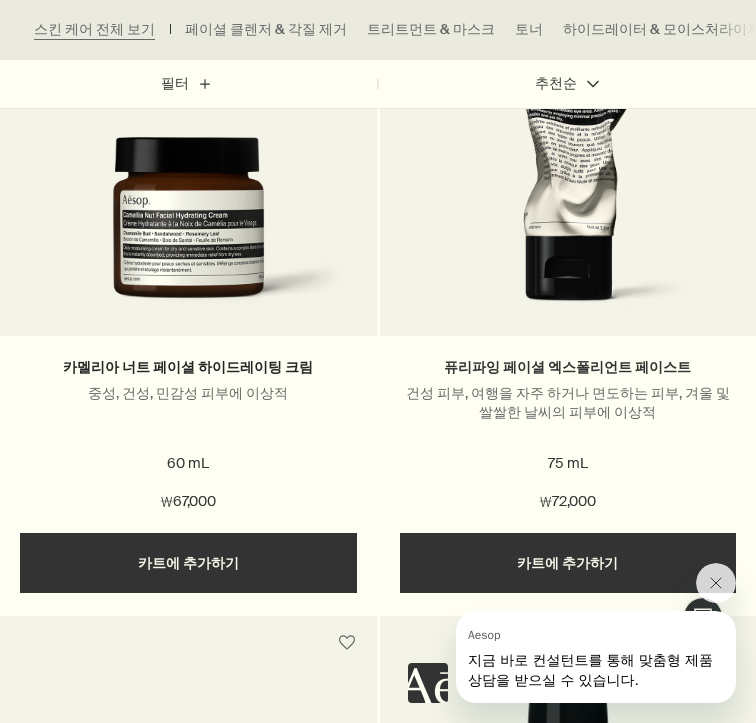 click on "퓨리파잉 페이셜 엑스폴리언트 페이스트" at bounding box center (567, 367) 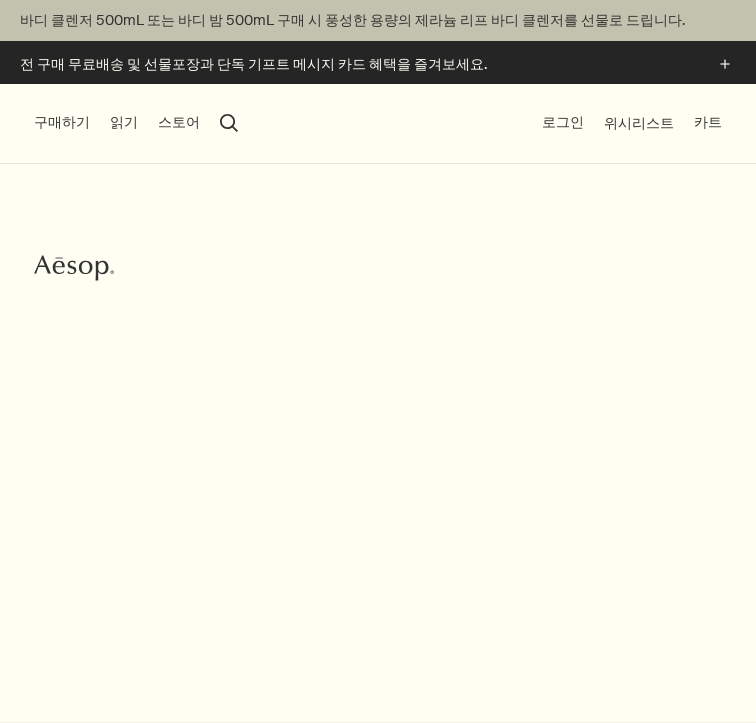 scroll, scrollTop: 242, scrollLeft: 0, axis: vertical 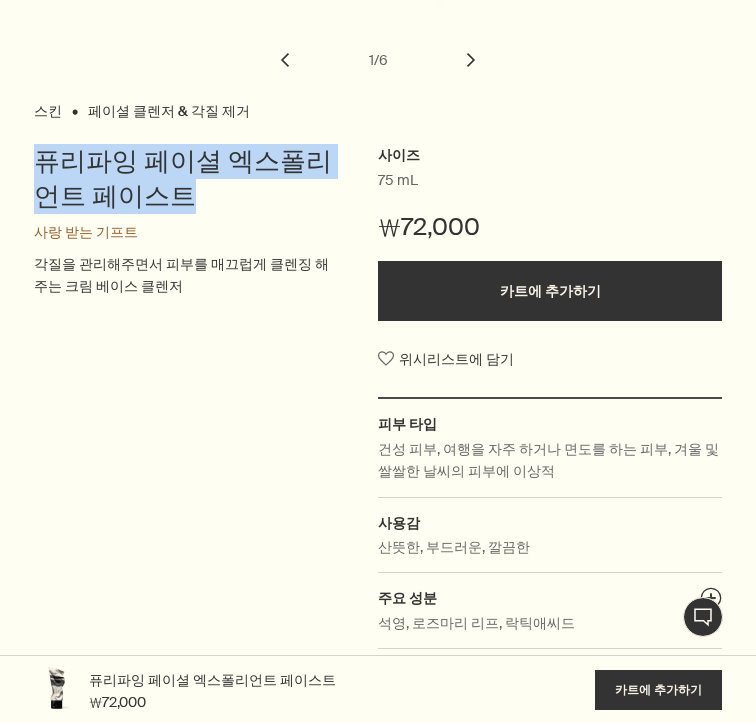 drag, startPoint x: 148, startPoint y: 191, endPoint x: 31, endPoint y: 165, distance: 119.85408 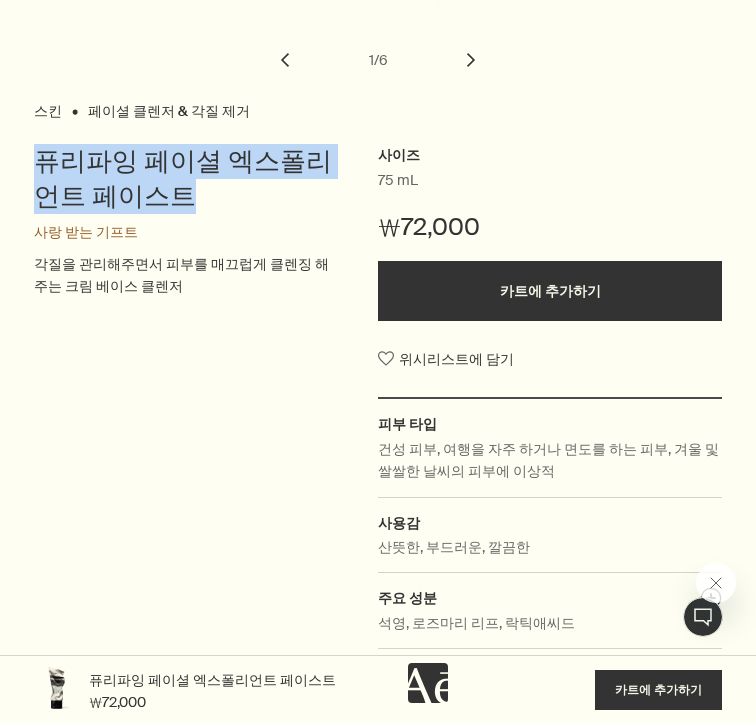 scroll, scrollTop: 0, scrollLeft: 0, axis: both 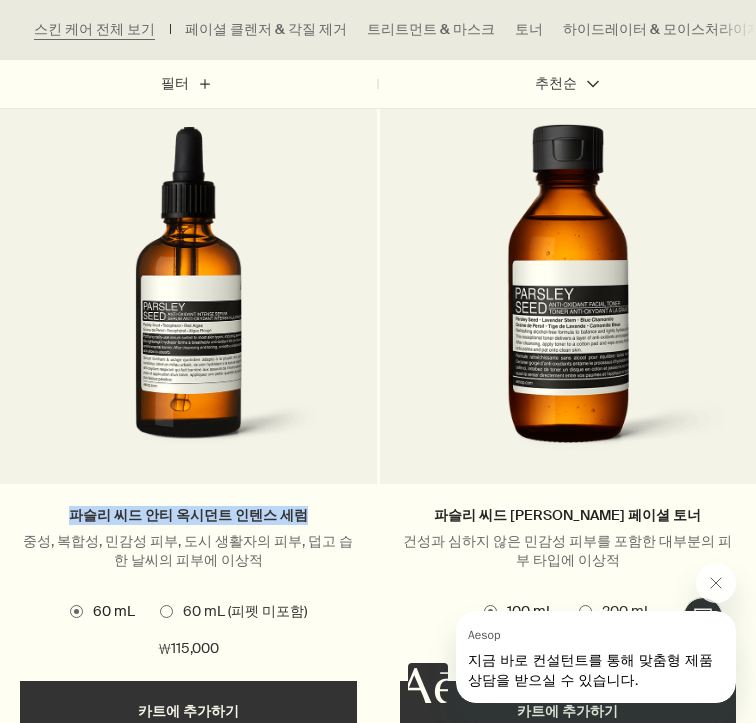 drag, startPoint x: 300, startPoint y: 511, endPoint x: 87, endPoint y: 516, distance: 213.05867 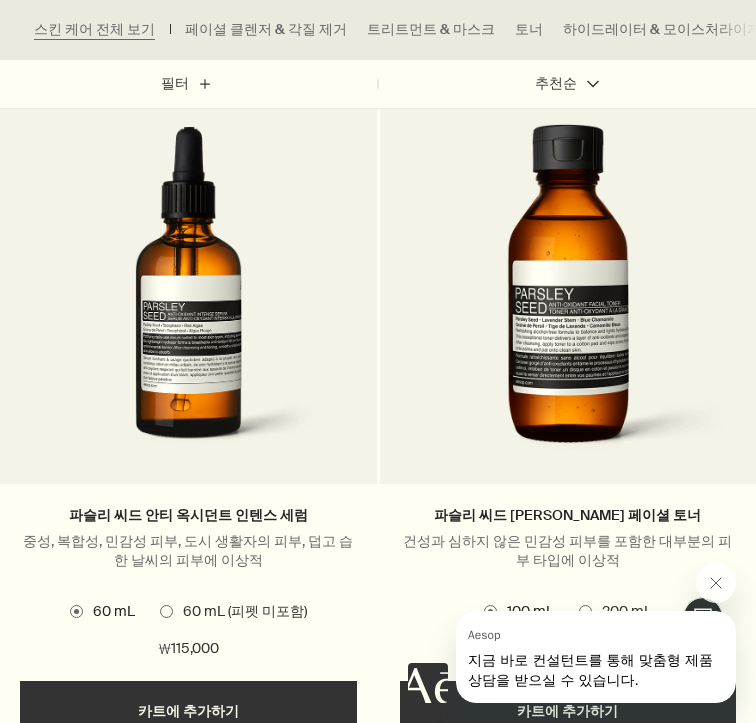 click on "파슬리 씨드 안티 옥시던트 인텐스 세럼" at bounding box center [188, 516] 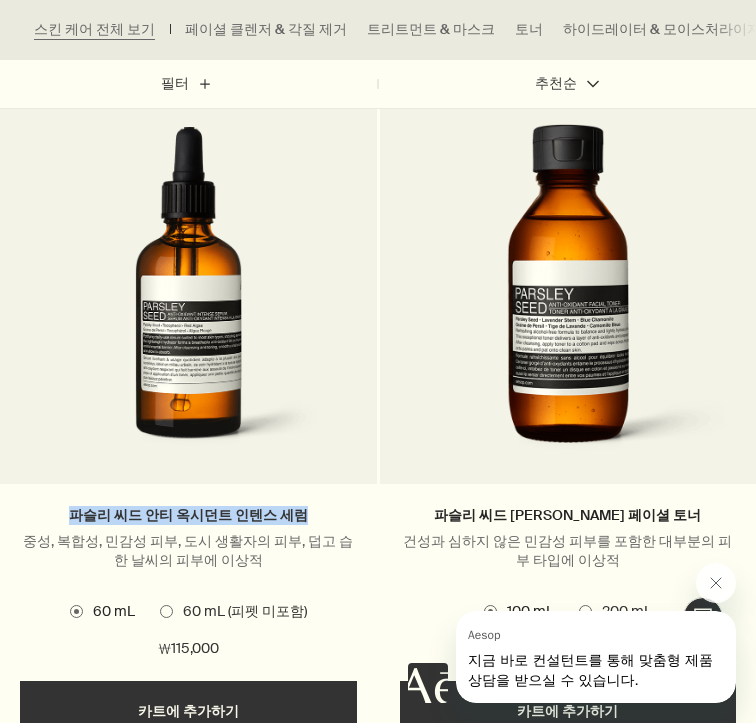 drag, startPoint x: 294, startPoint y: 515, endPoint x: 85, endPoint y: 509, distance: 209.0861 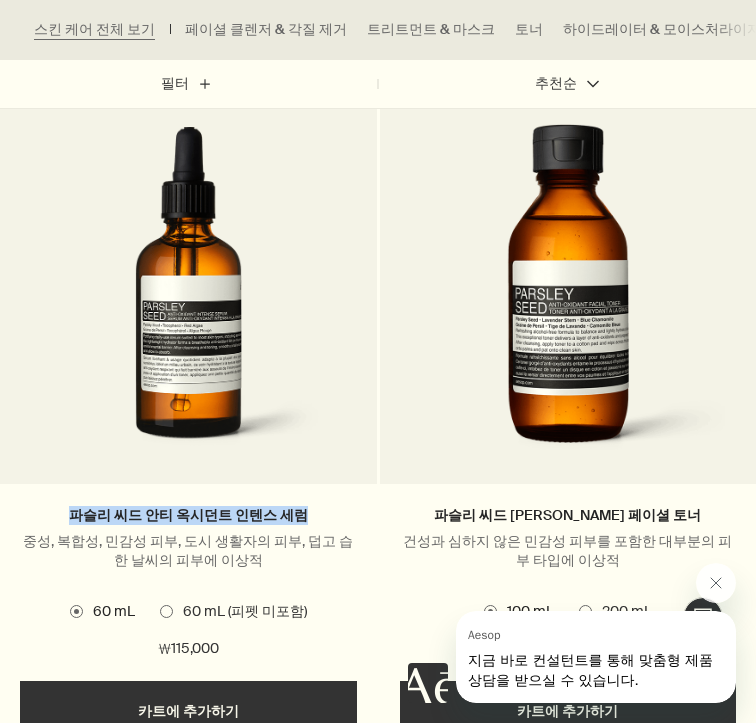 copy on "파슬리 씨드 안티 옥시던트 인텐스 세럼" 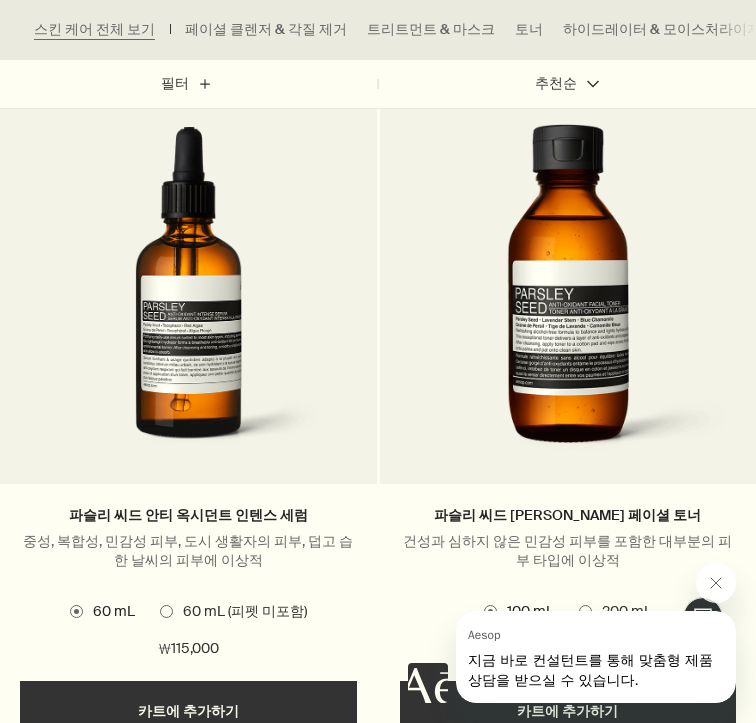 click on "파슬리 씨드 안티 옥시던트 인텐스 세럼" at bounding box center [188, 516] 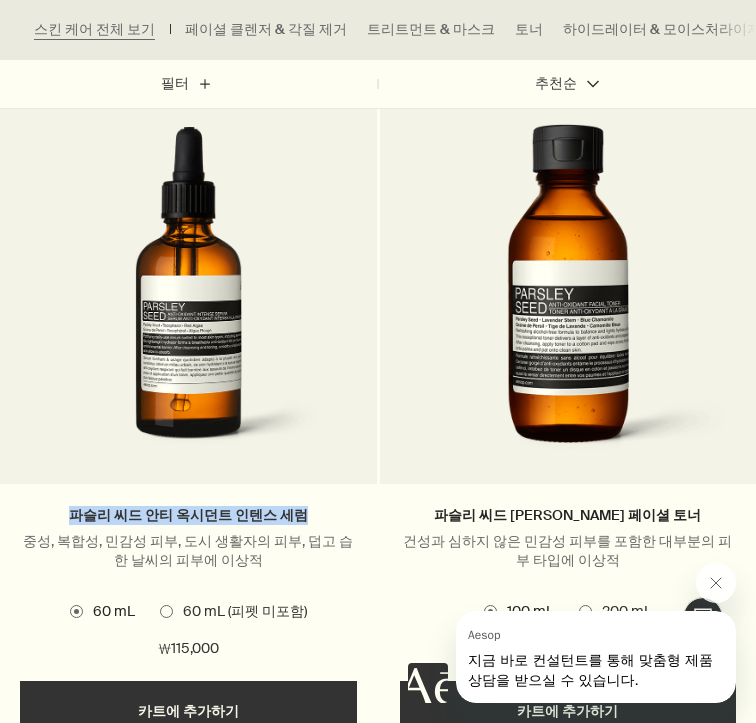drag, startPoint x: 296, startPoint y: 516, endPoint x: 87, endPoint y: 518, distance: 209.00957 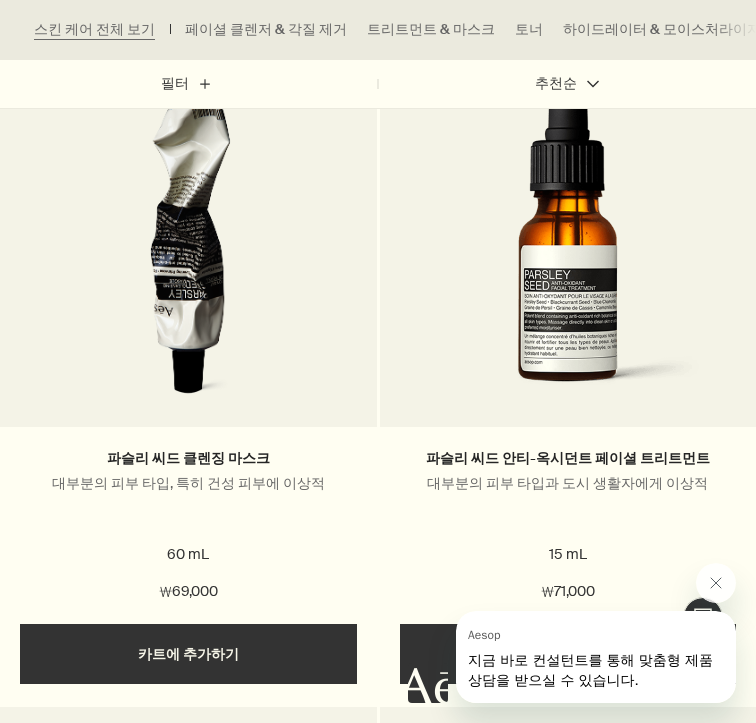 scroll, scrollTop: 14905, scrollLeft: 0, axis: vertical 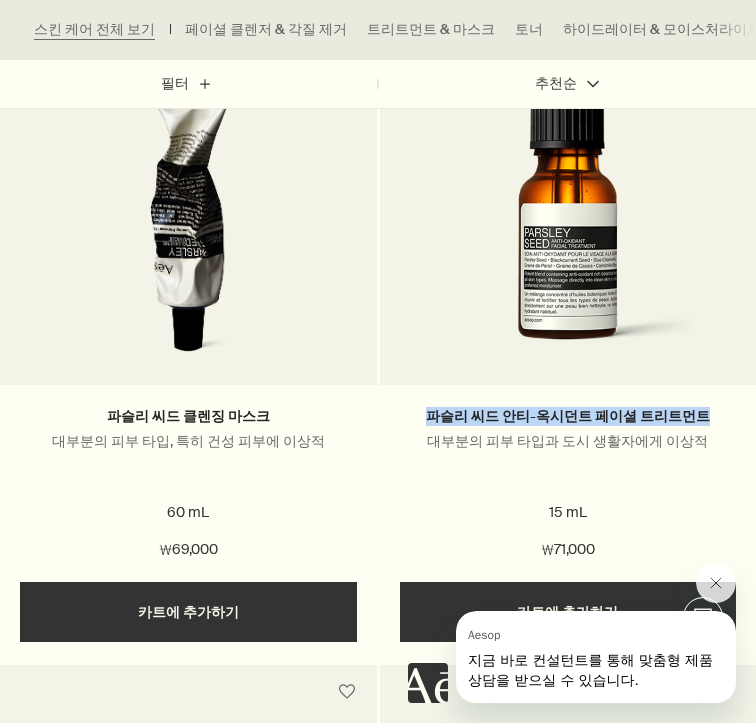 drag, startPoint x: 695, startPoint y: 414, endPoint x: 435, endPoint y: 422, distance: 260.12305 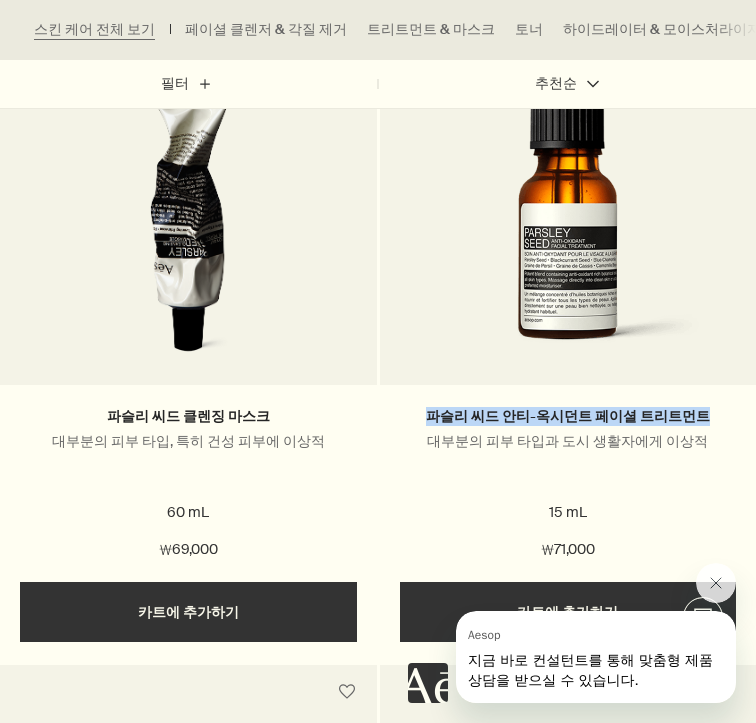 scroll, scrollTop: 2984, scrollLeft: 0, axis: vertical 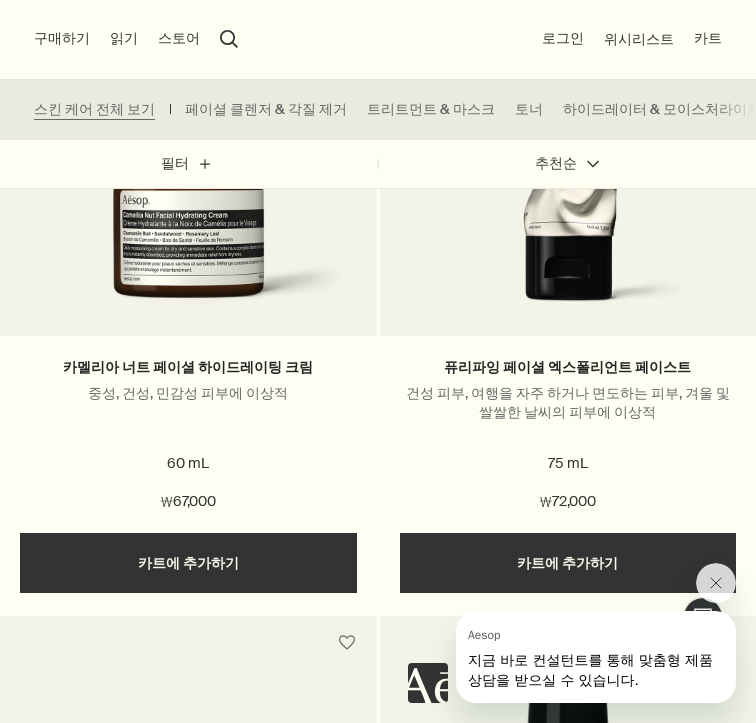 click on "구매하기" at bounding box center (62, 39) 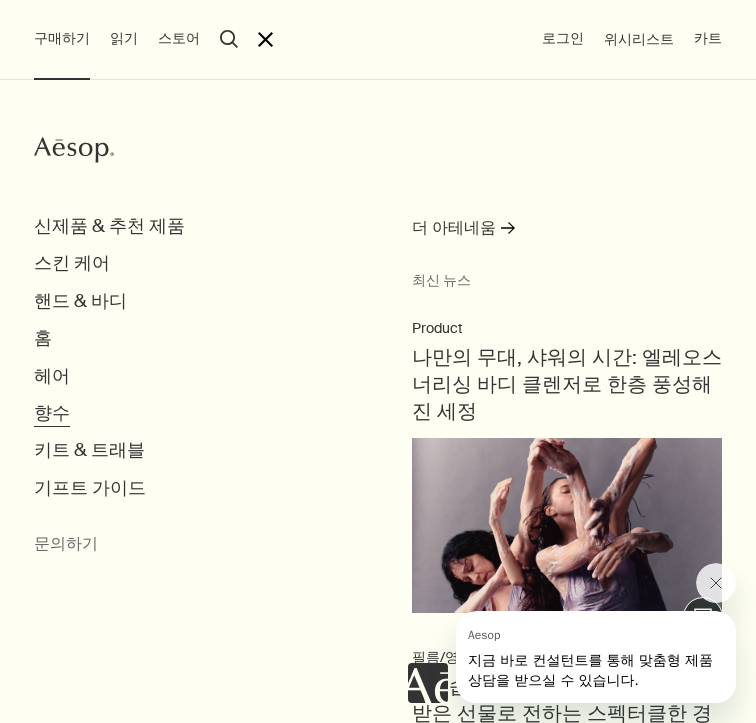 click on "향수" at bounding box center (52, 413) 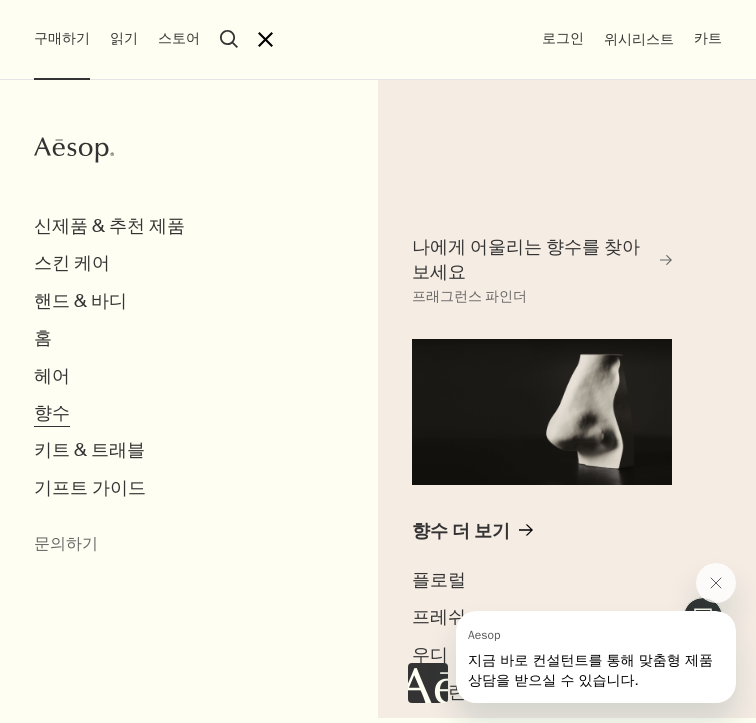 click on "향수" at bounding box center (52, 413) 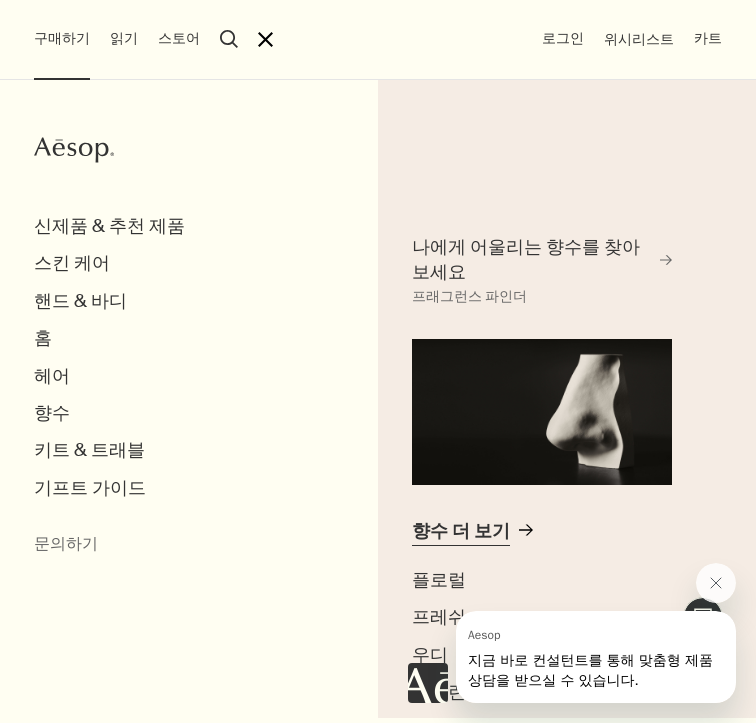click on "향수 더 보기" at bounding box center (461, 531) 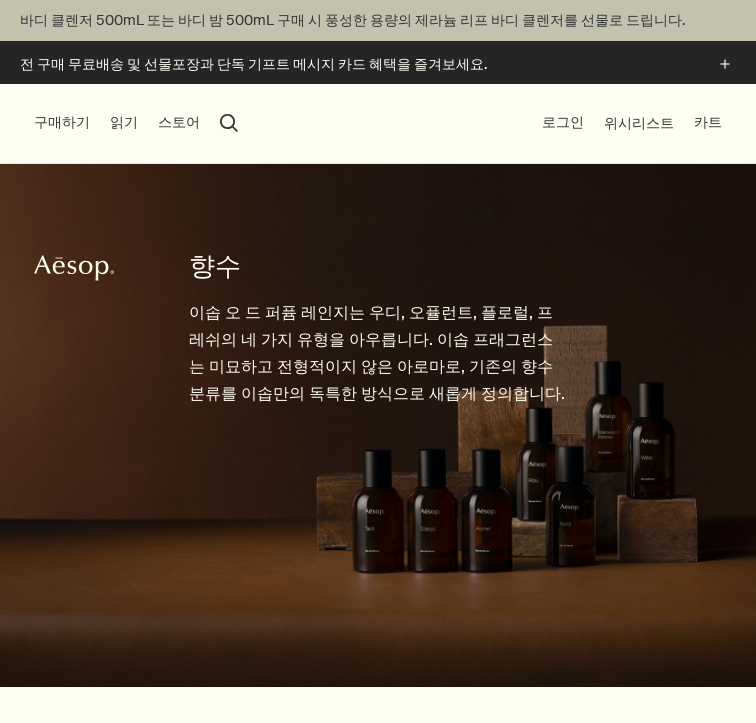 scroll, scrollTop: 0, scrollLeft: 0, axis: both 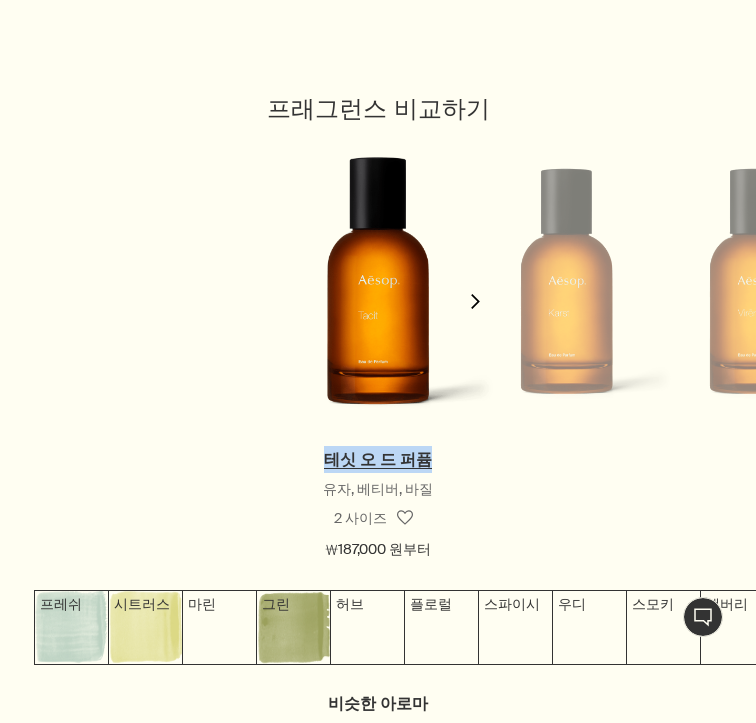 drag, startPoint x: 435, startPoint y: 458, endPoint x: 333, endPoint y: 465, distance: 102.239914 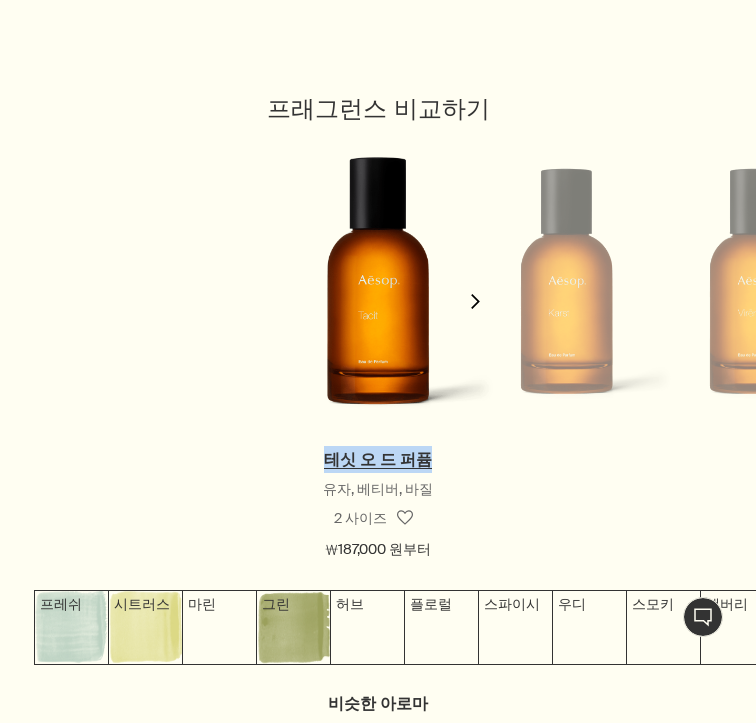 copy on "테싯 오 드 퍼퓸" 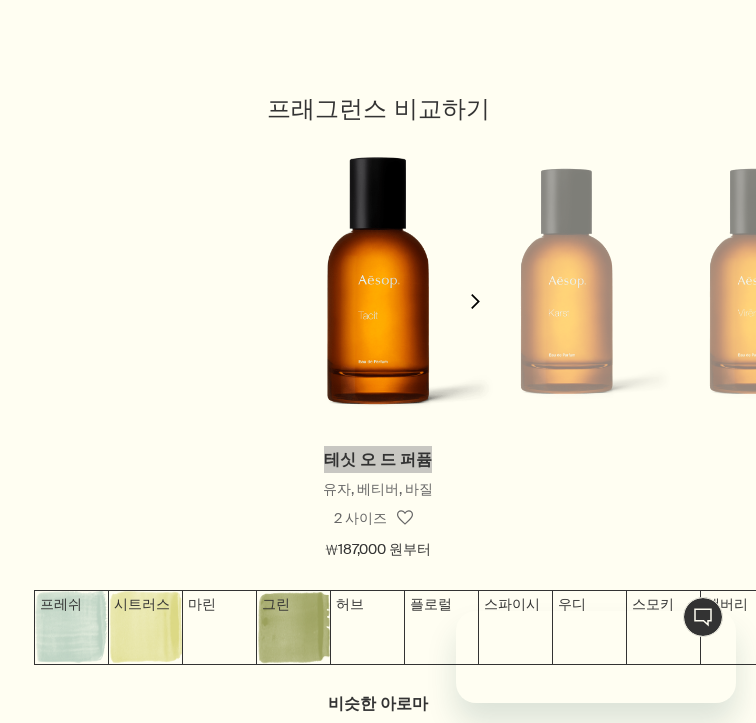 scroll, scrollTop: 0, scrollLeft: 0, axis: both 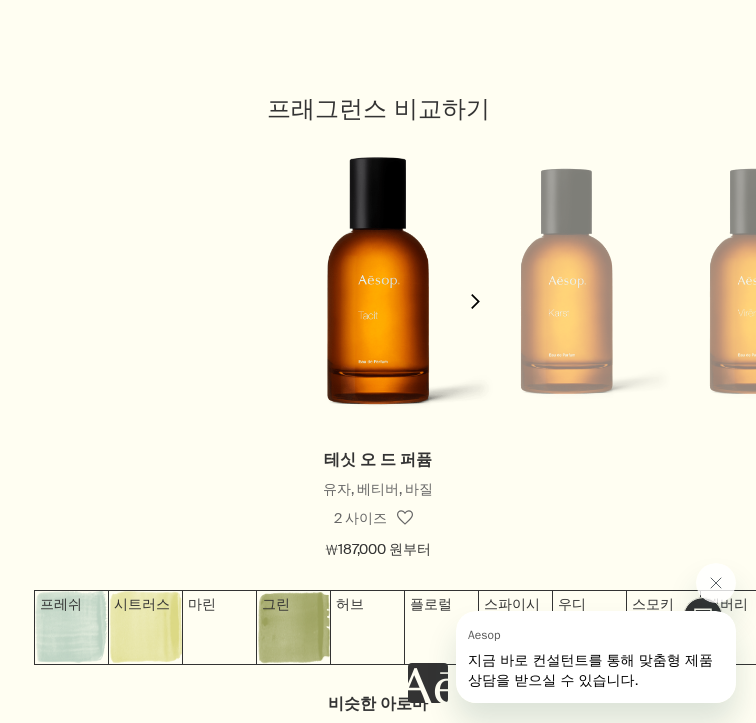 click on "유자, 베티버, 바질" at bounding box center [378, 490] 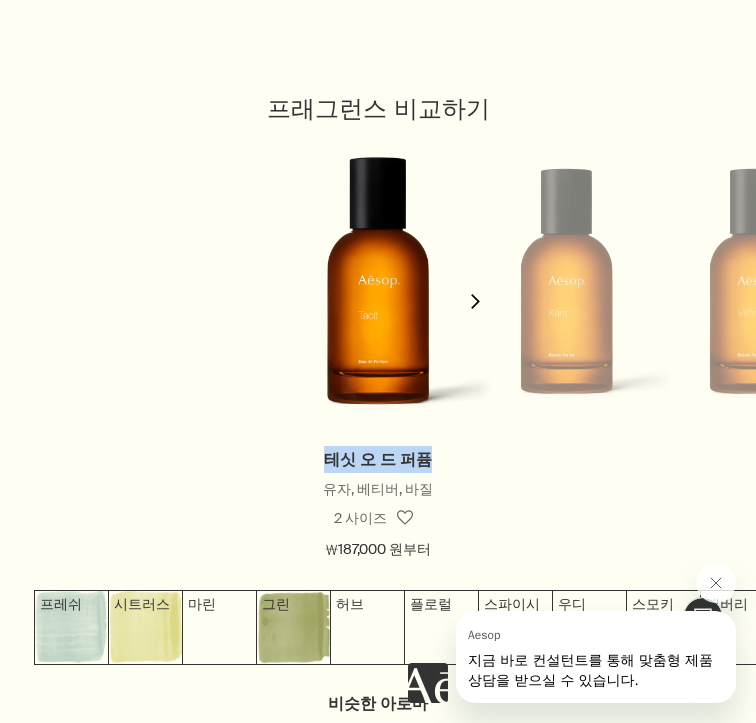 drag, startPoint x: 427, startPoint y: 458, endPoint x: 325, endPoint y: 457, distance: 102.0049 